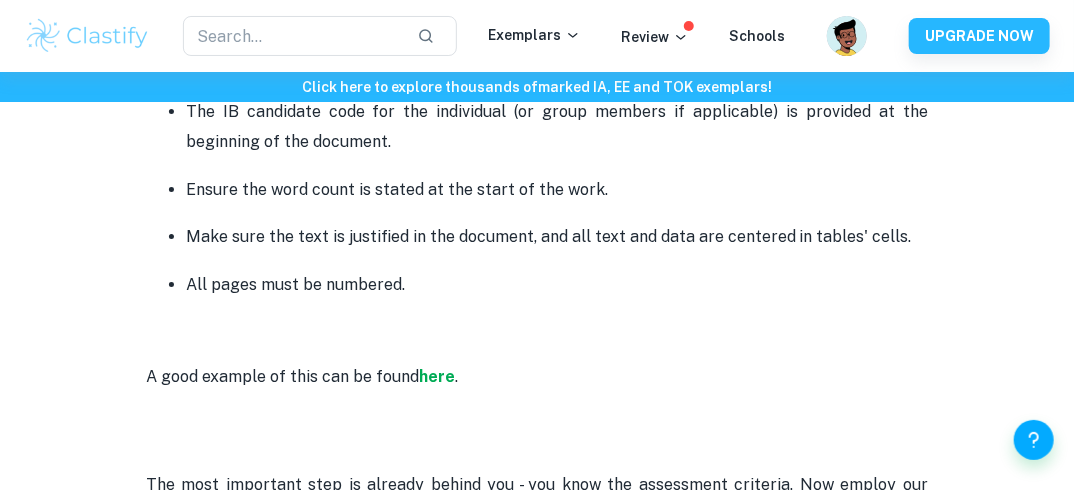 scroll, scrollTop: 5310, scrollLeft: 0, axis: vertical 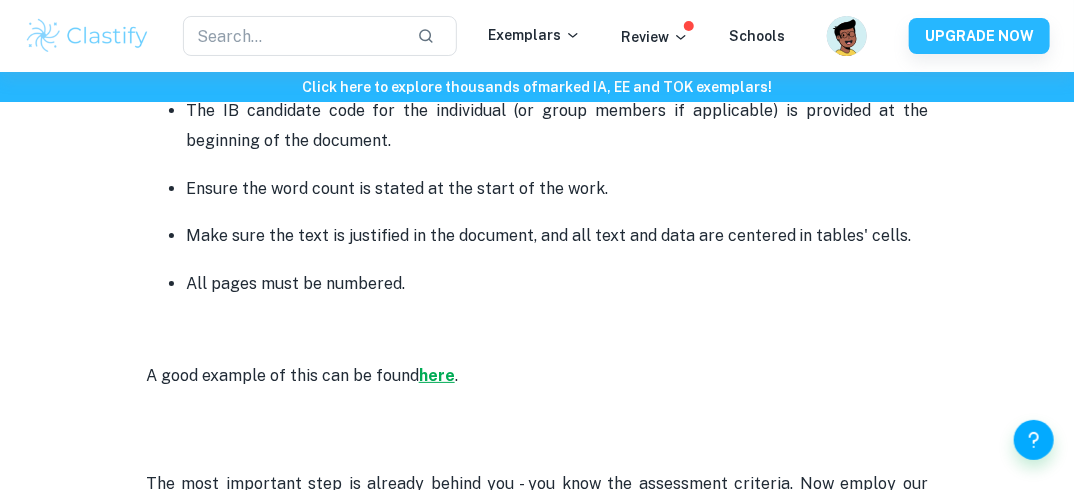 click on "here" at bounding box center (437, 375) 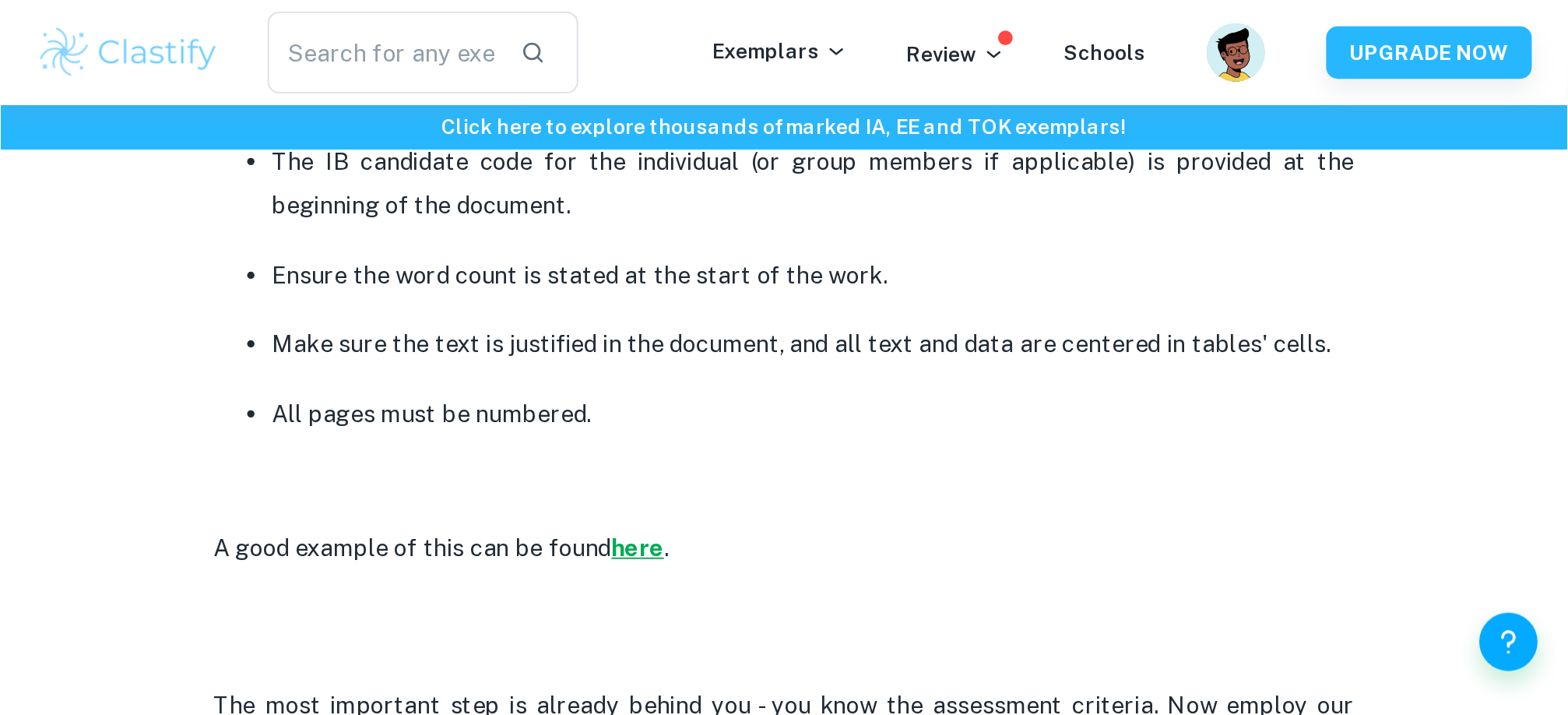 scroll, scrollTop: 4136, scrollLeft: 0, axis: vertical 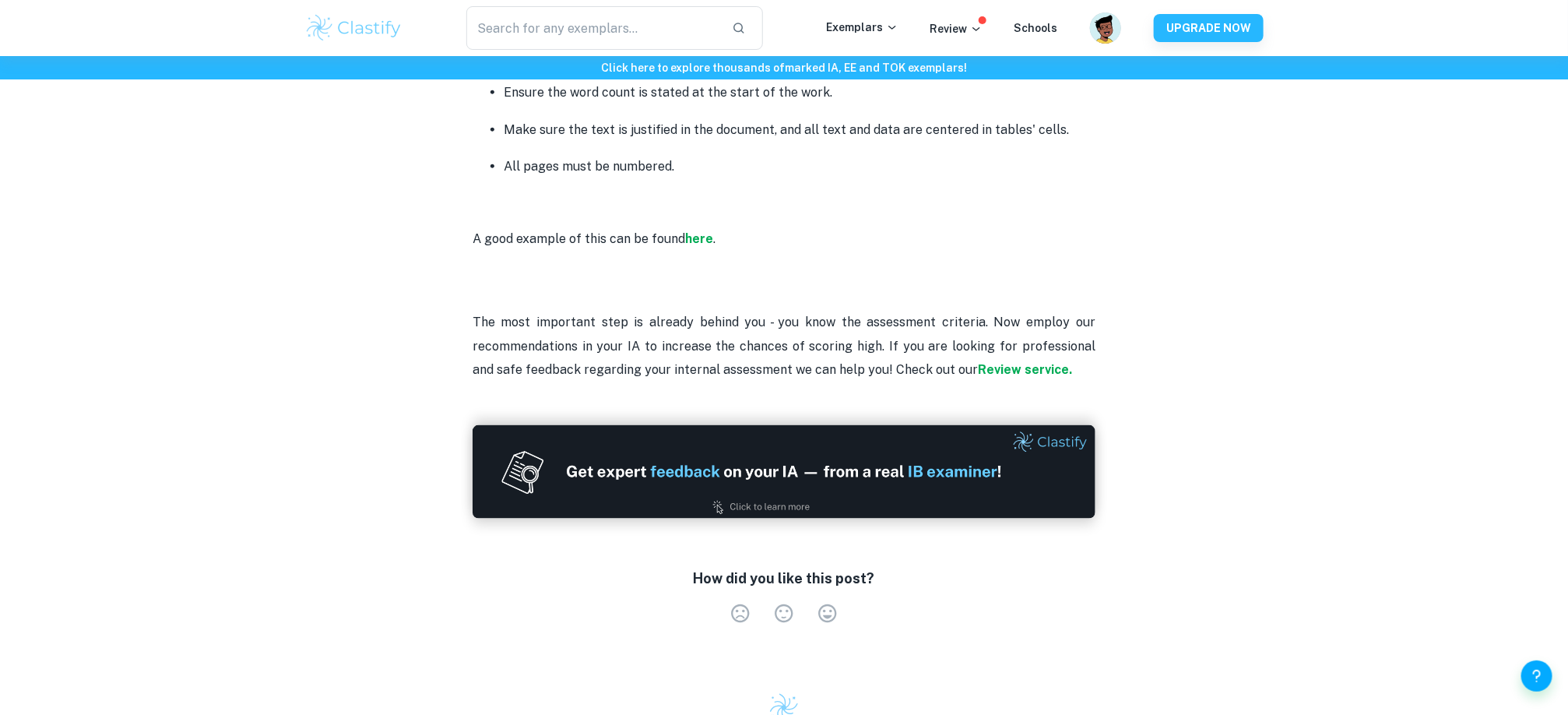click on "Home Blog Biology IA Criteria and Checklist [2025 updated] Biology IA Criteria and Checklist [2025 updated] By  Julia • February 12, 2024 Get feedback on your  Biology IA Marked only by official IB examiners Learn more Biology IA Criteria and Checklist   Is your Biology IA stressing you out? Do not worry! We're here to help you improve your grade by making sure that your investigation meets the assessment criteria. Drawing from extensive experience with numerous revised essays, here are our recommendations. This post covers the new Science IA syllabus starting from the May 2025 exam session. The Biology internal assessment, accounting for  20% of the HL and 25% of the SL score , is graded on a total of  24 points,  evaluating the following aspects:   Criterion A: Research Design - 6 points   For a maximum of 6 points: Discuss background theory of direct relevance to the research question.  Explain the selection of methods for measuring the independent and dependent variables.    here .        here" at bounding box center (784, -1710) 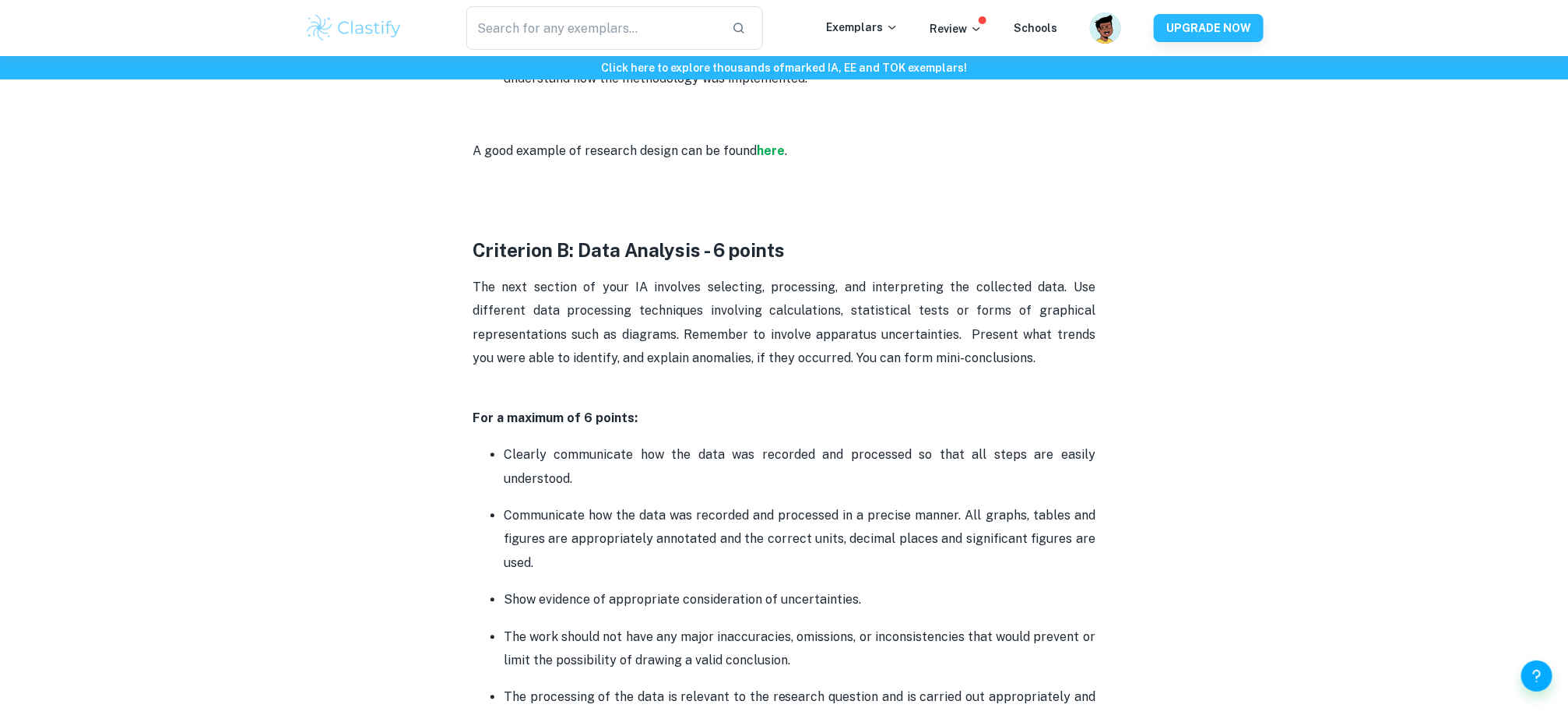 scroll, scrollTop: 1657, scrollLeft: 0, axis: vertical 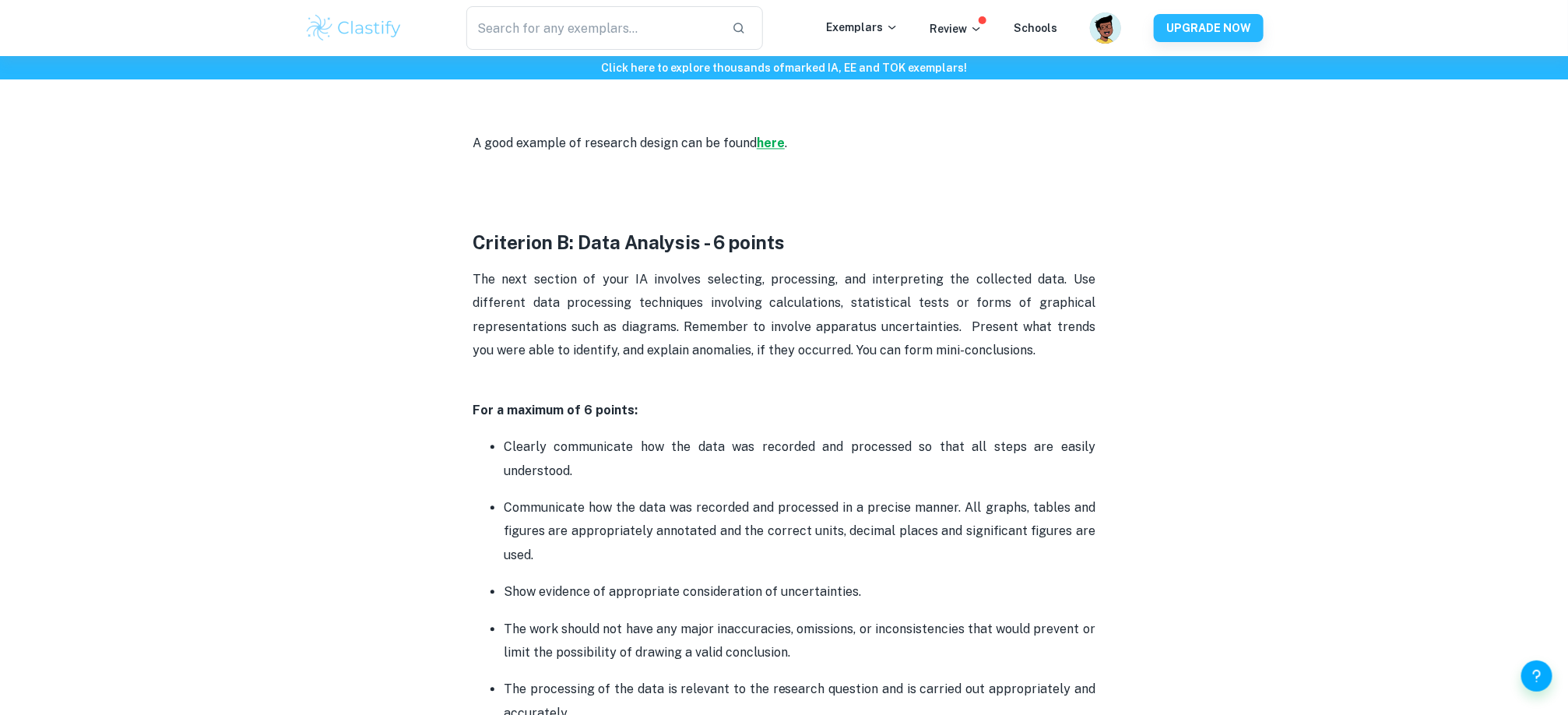 click on "here" at bounding box center (771, 143) 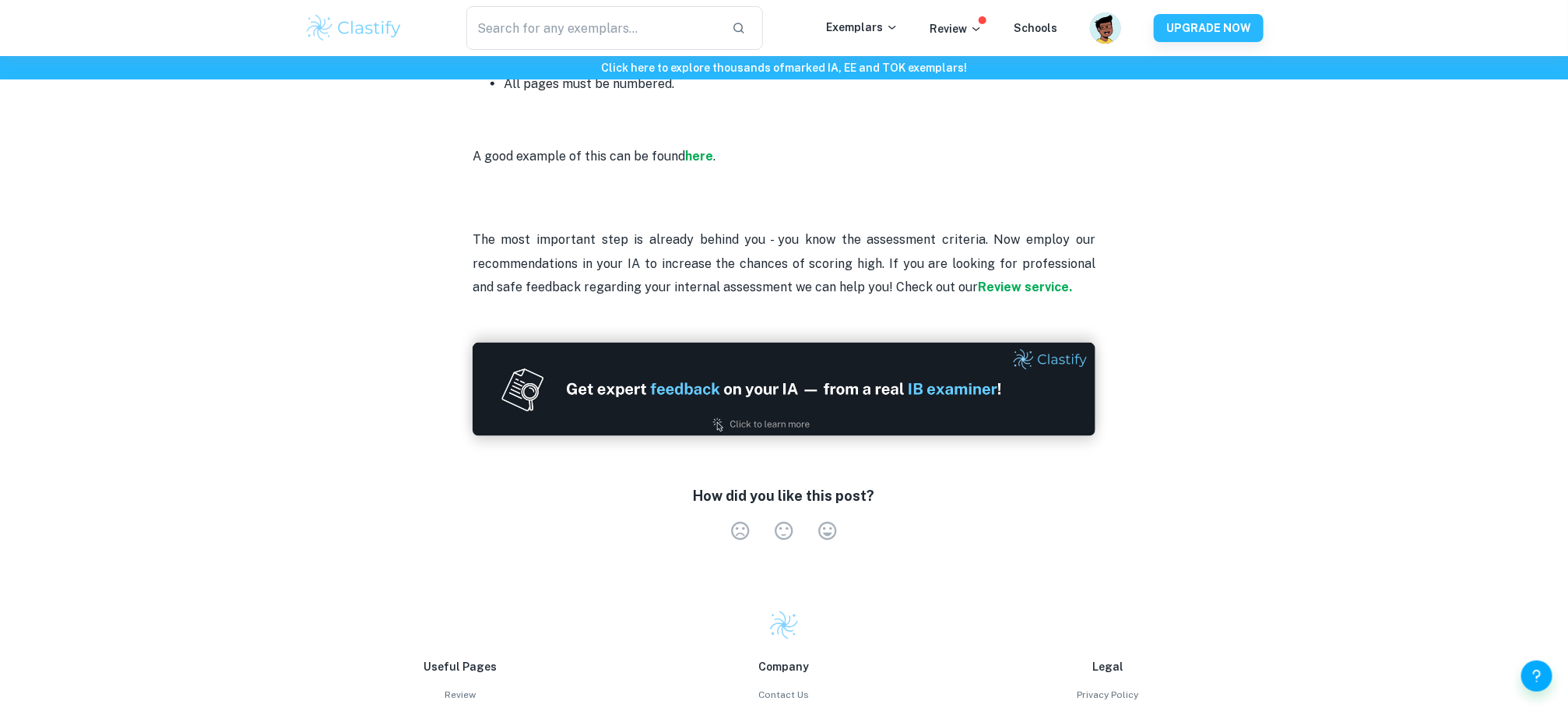 scroll, scrollTop: 4321, scrollLeft: 0, axis: vertical 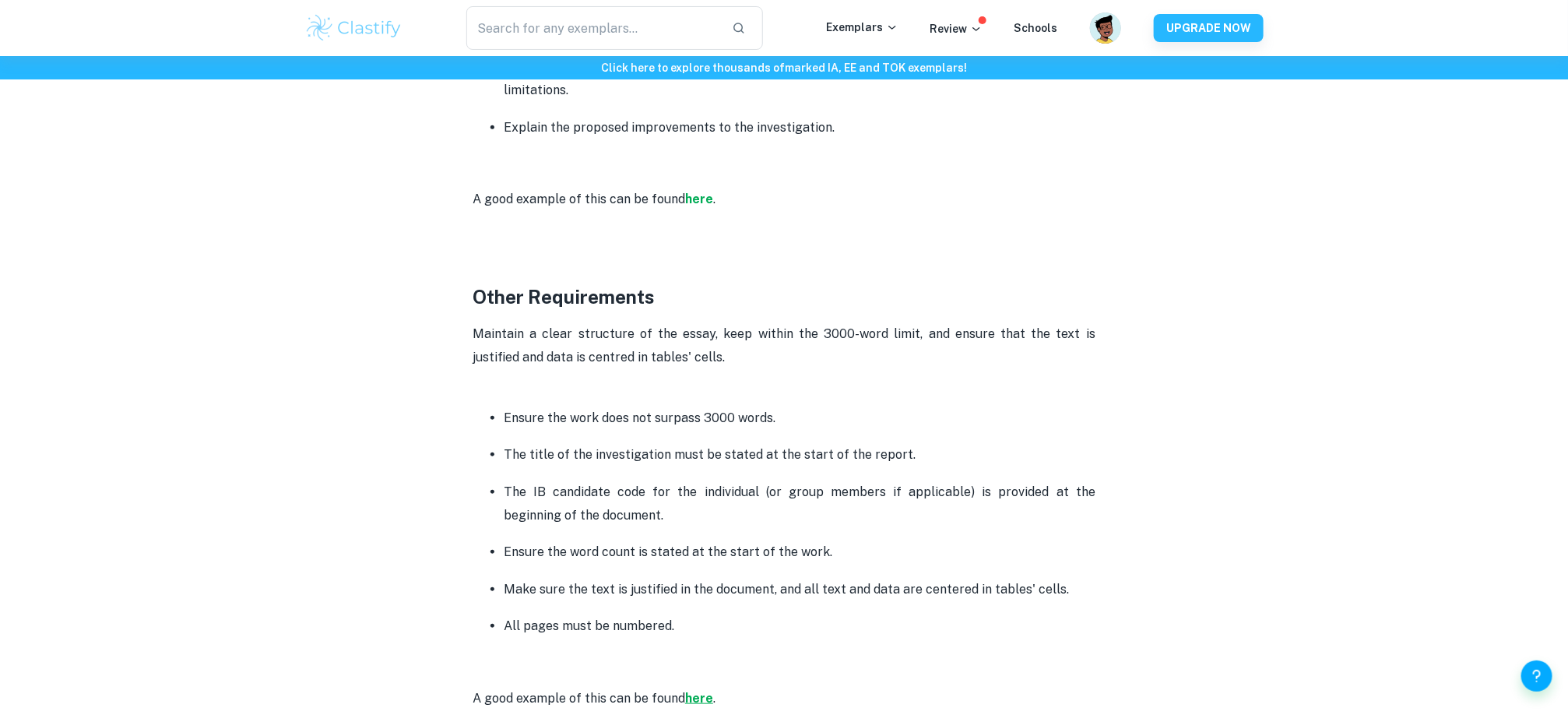 click on "here" at bounding box center (699, 698) 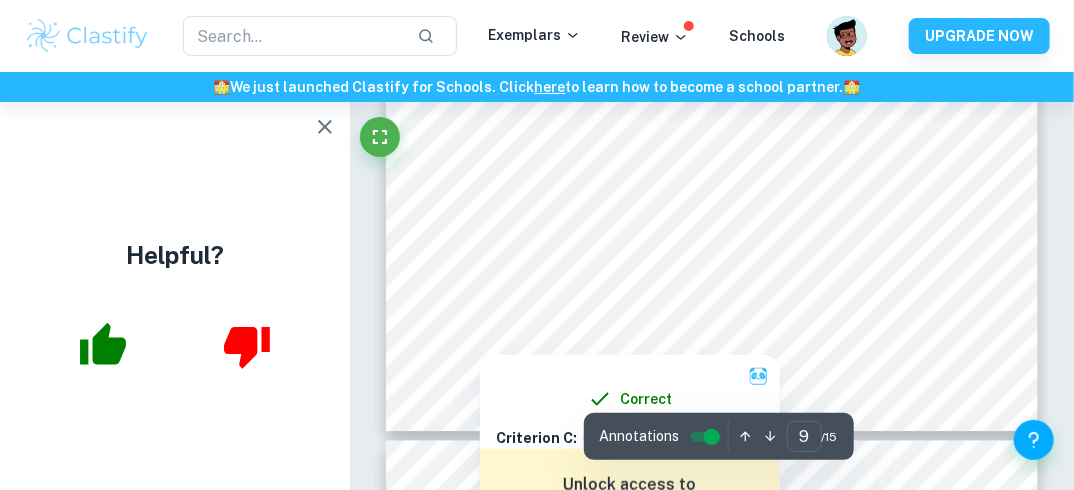 scroll, scrollTop: 8377, scrollLeft: 0, axis: vertical 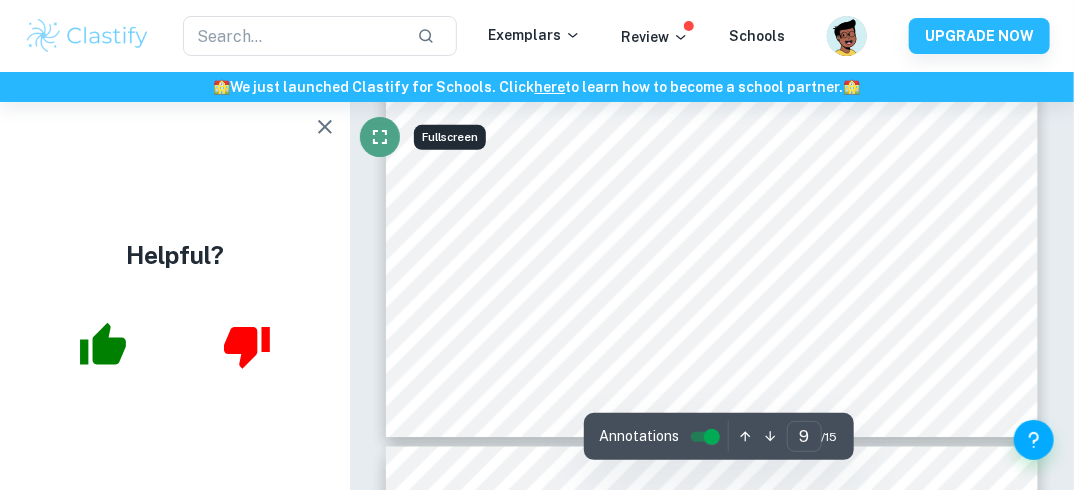 click 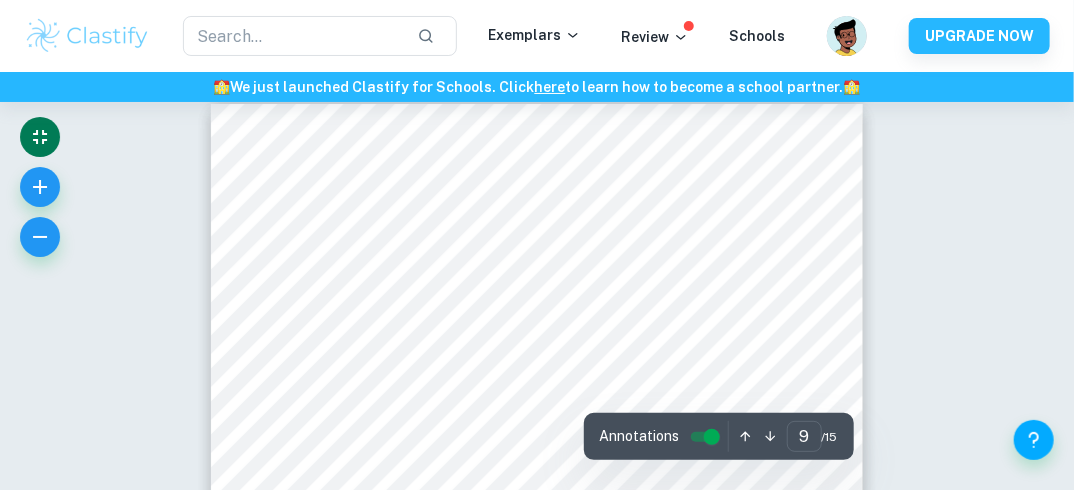 scroll, scrollTop: 7783, scrollLeft: 0, axis: vertical 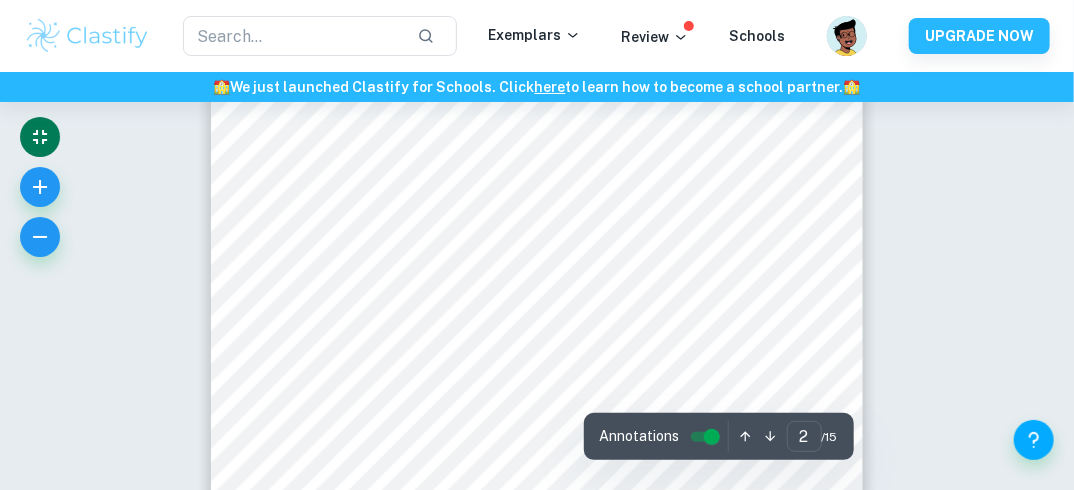 type on "1" 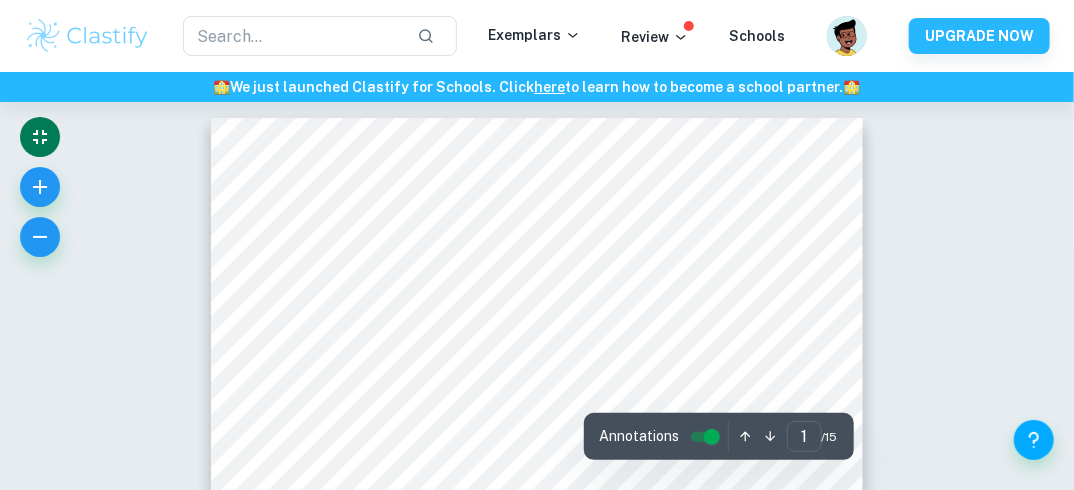 scroll, scrollTop: 0, scrollLeft: 0, axis: both 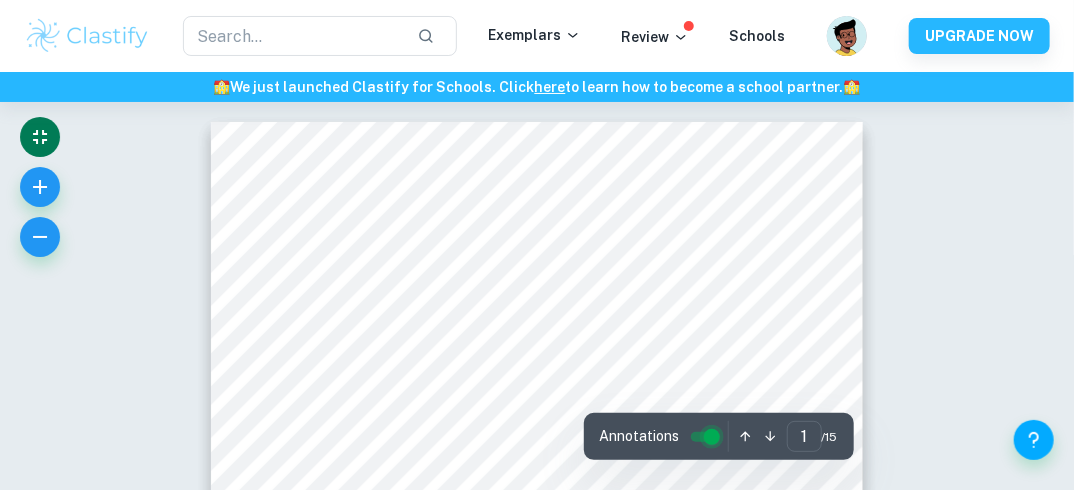 click at bounding box center (712, 437) 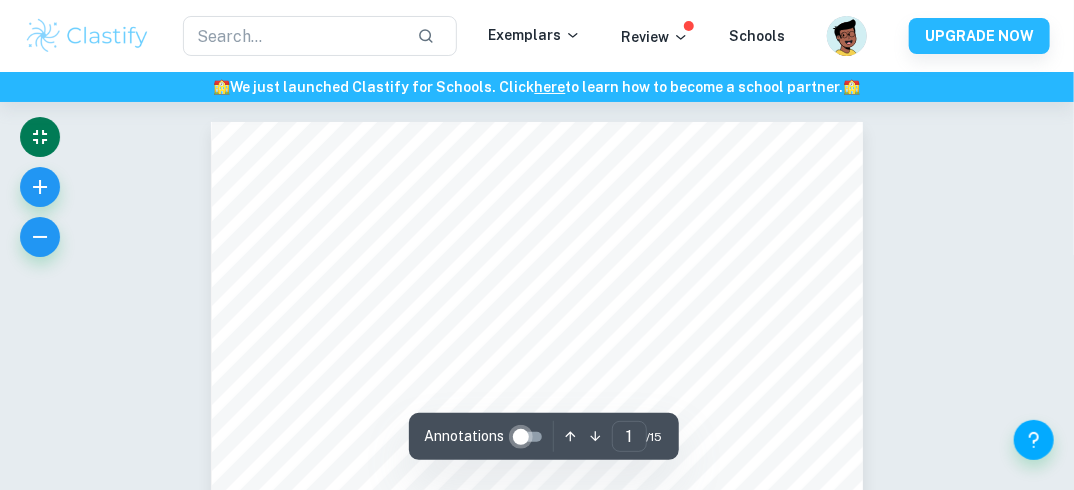 click at bounding box center (521, 437) 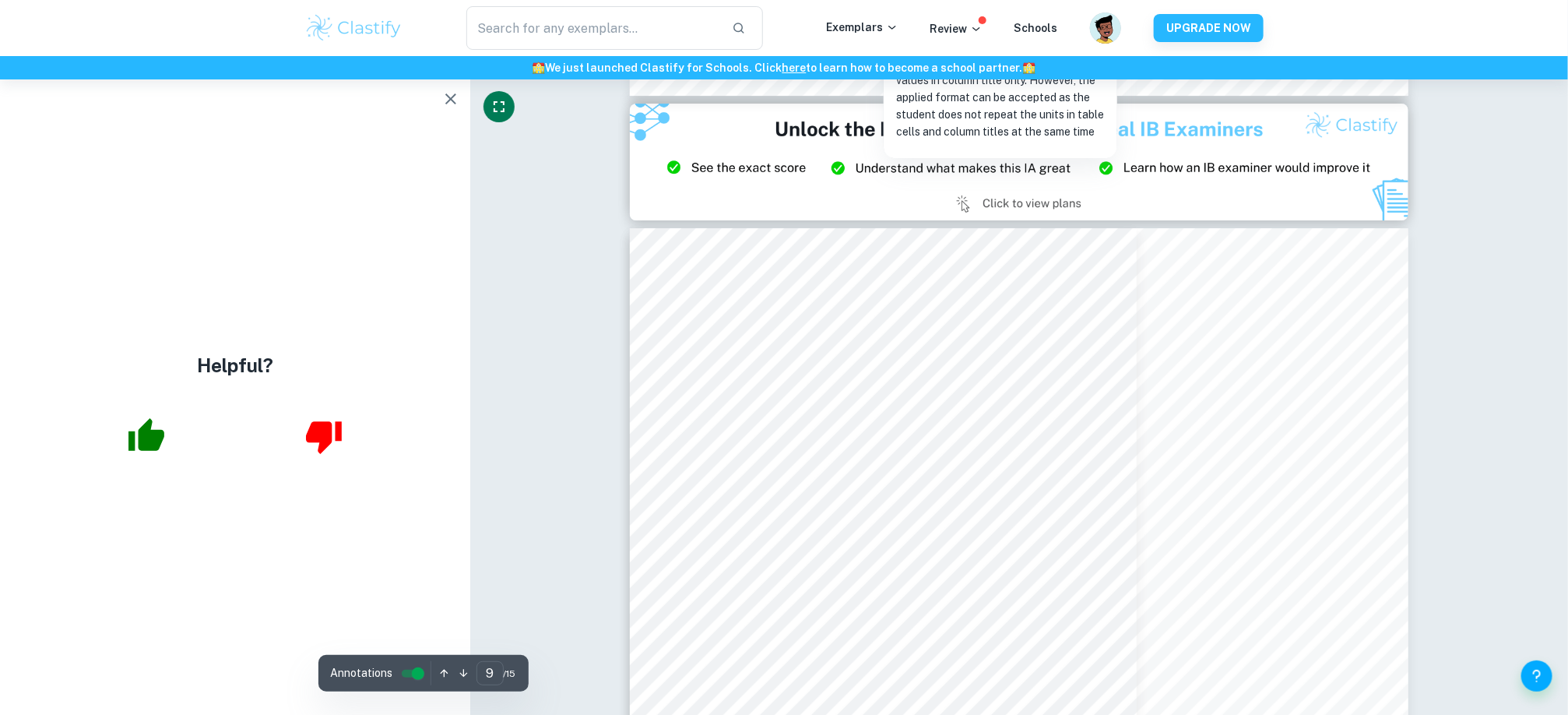 scroll, scrollTop: 9128, scrollLeft: 0, axis: vertical 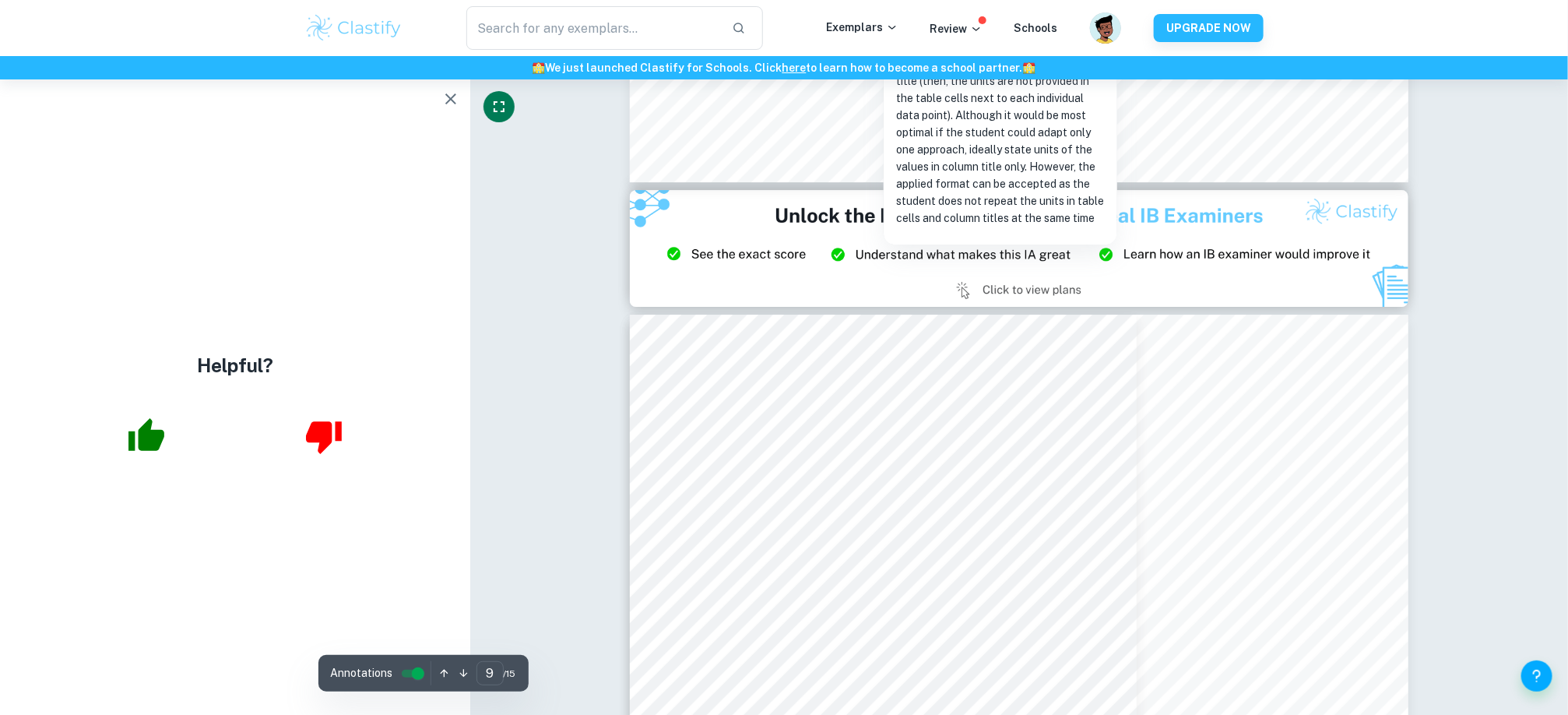 type on "8" 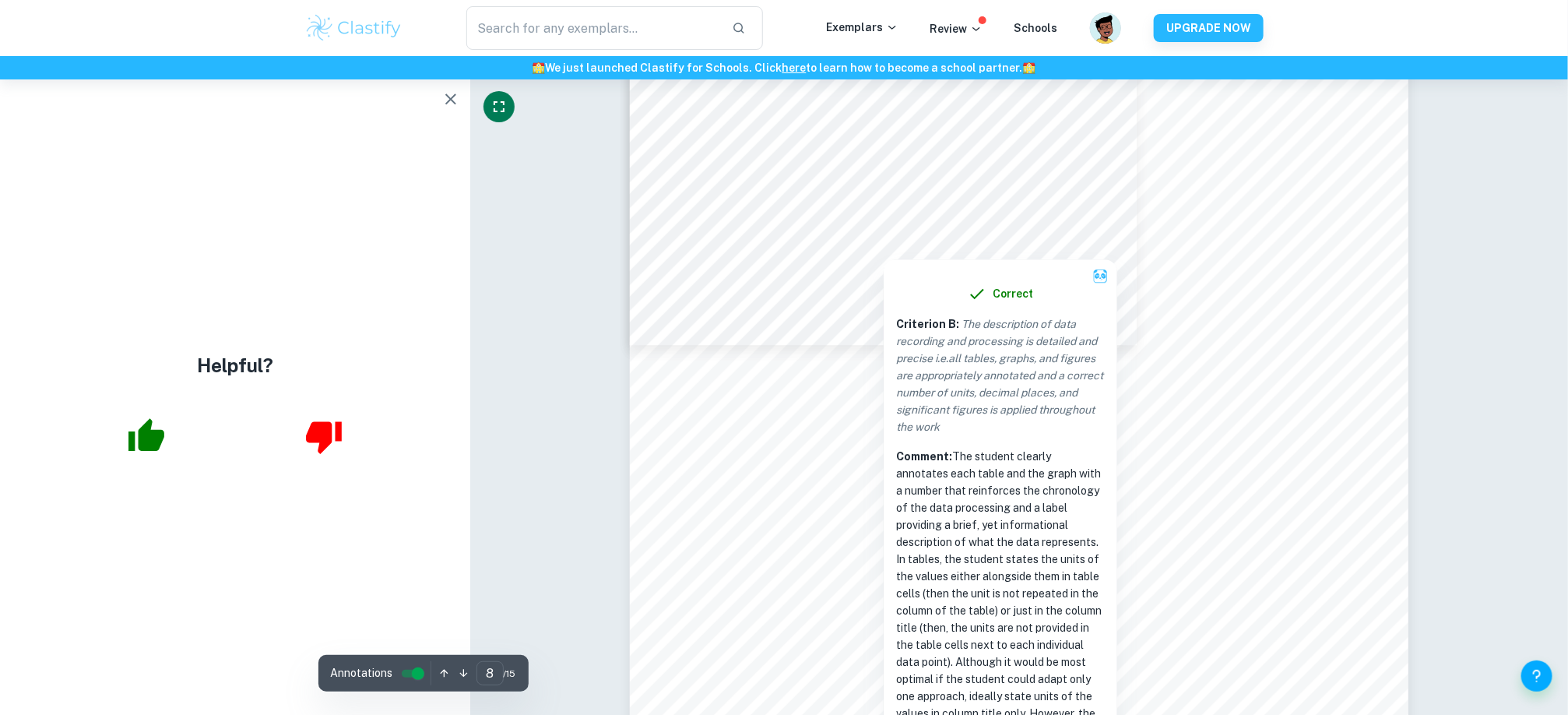 scroll, scrollTop: 8321, scrollLeft: 0, axis: vertical 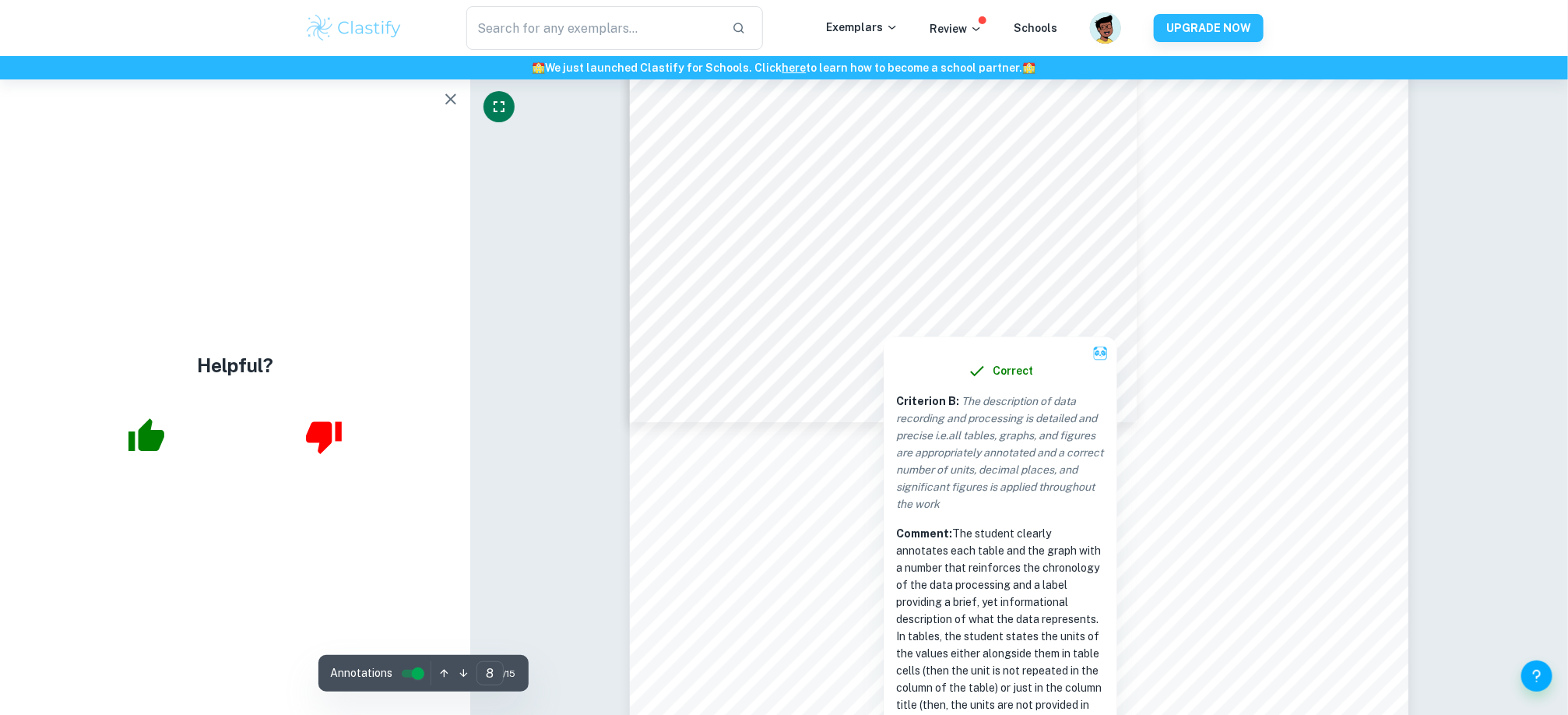 click at bounding box center [884, 316] 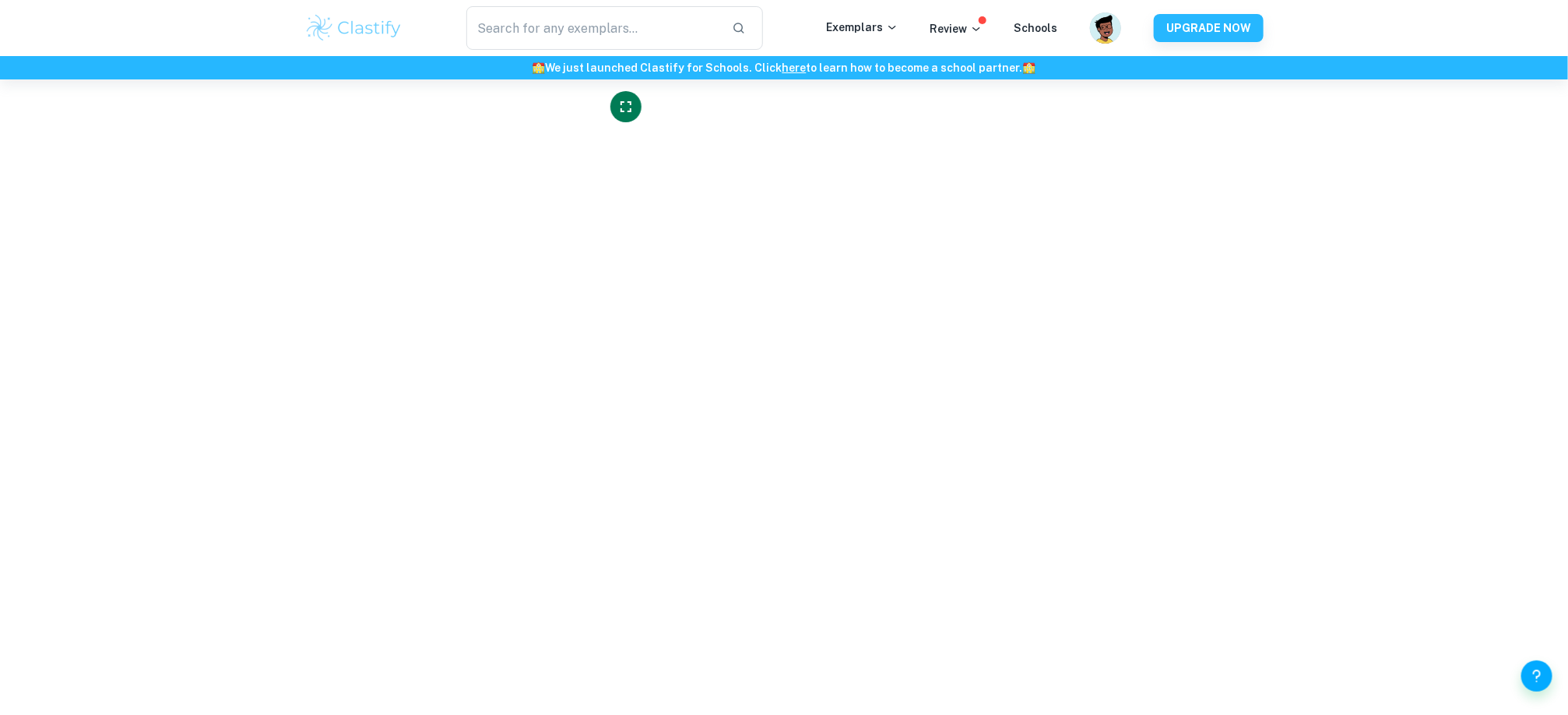 scroll, scrollTop: 2937, scrollLeft: 0, axis: vertical 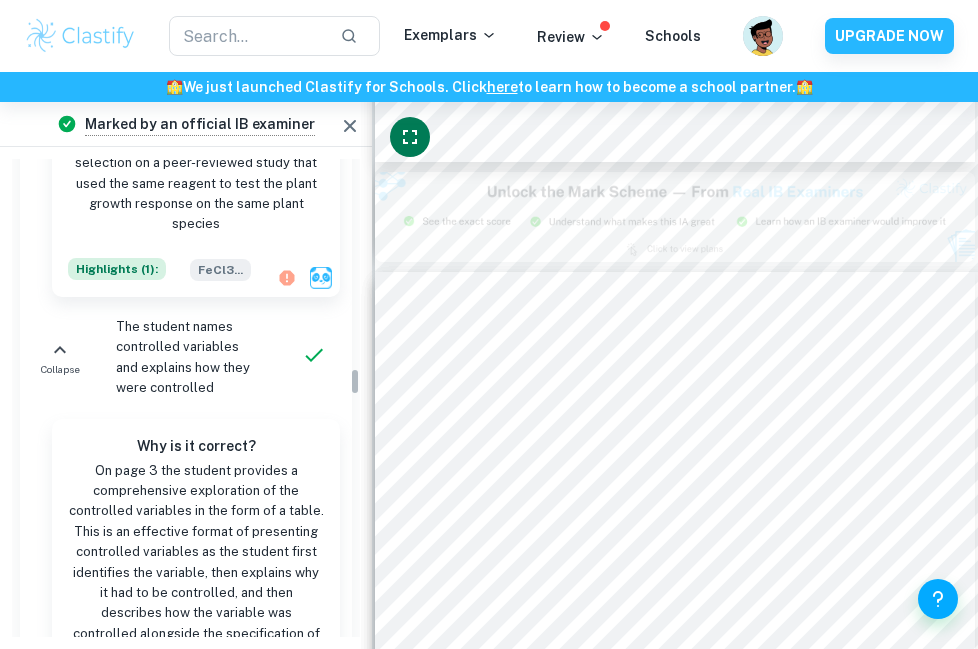 type on "8" 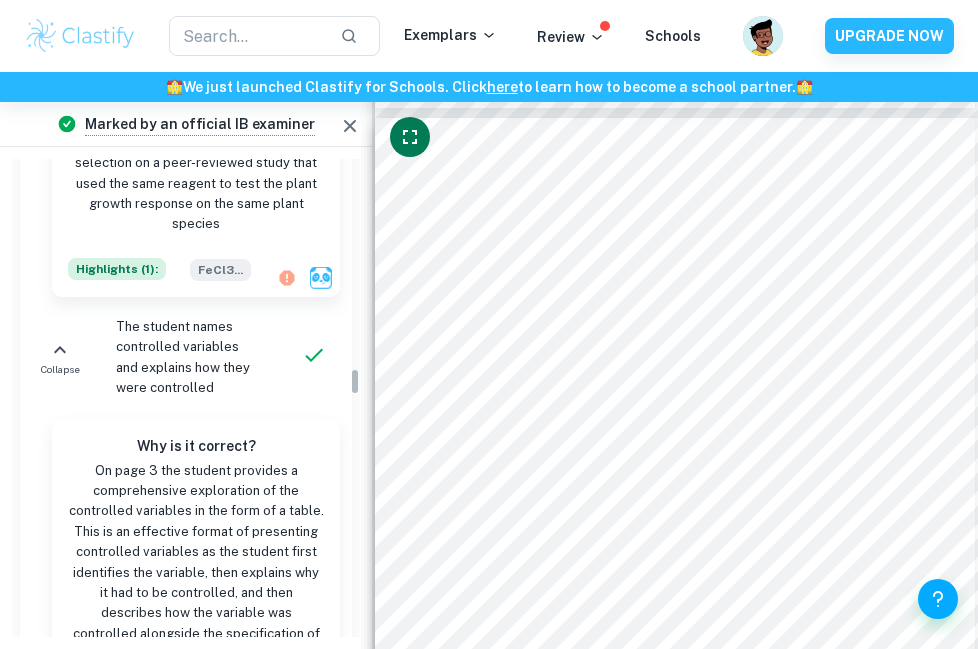 scroll, scrollTop: 5968, scrollLeft: 0, axis: vertical 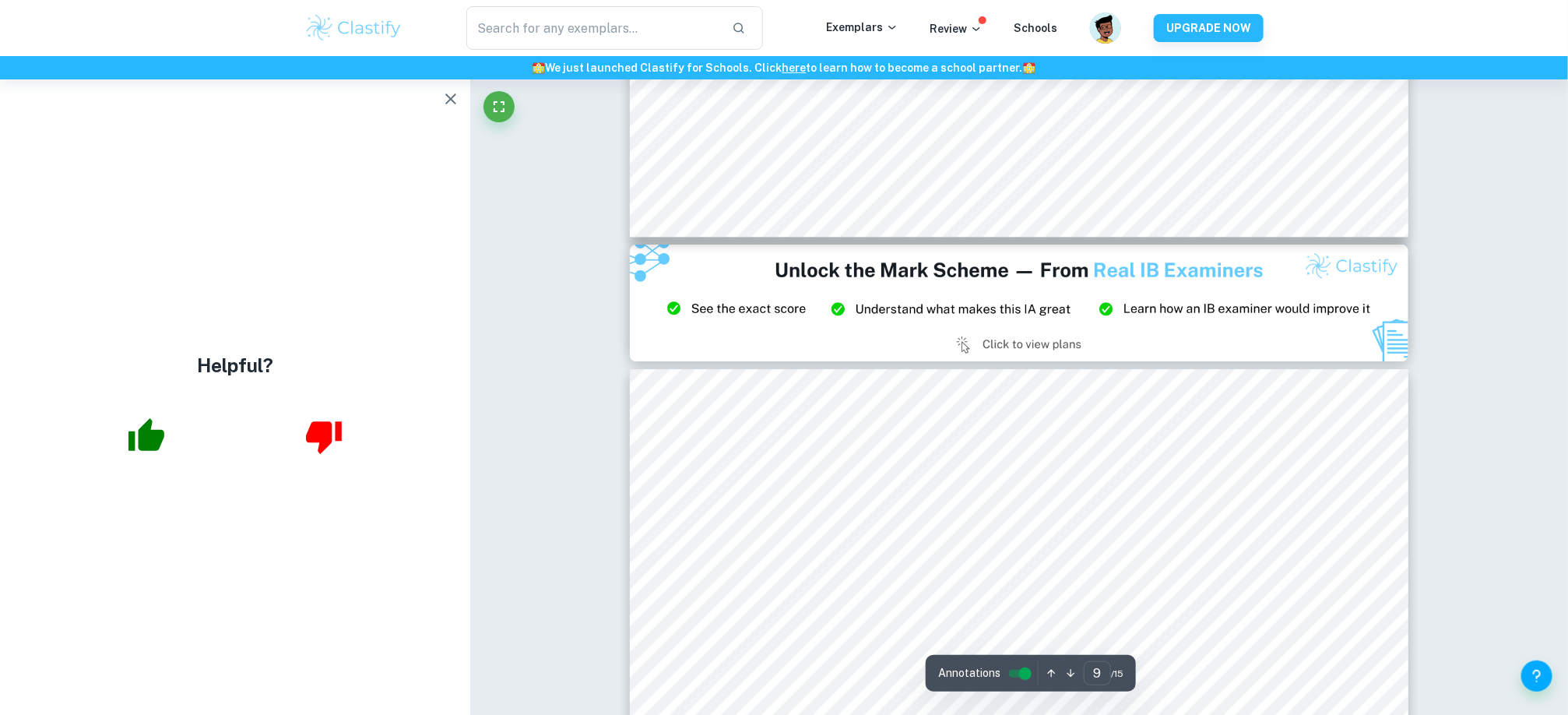 type on "8" 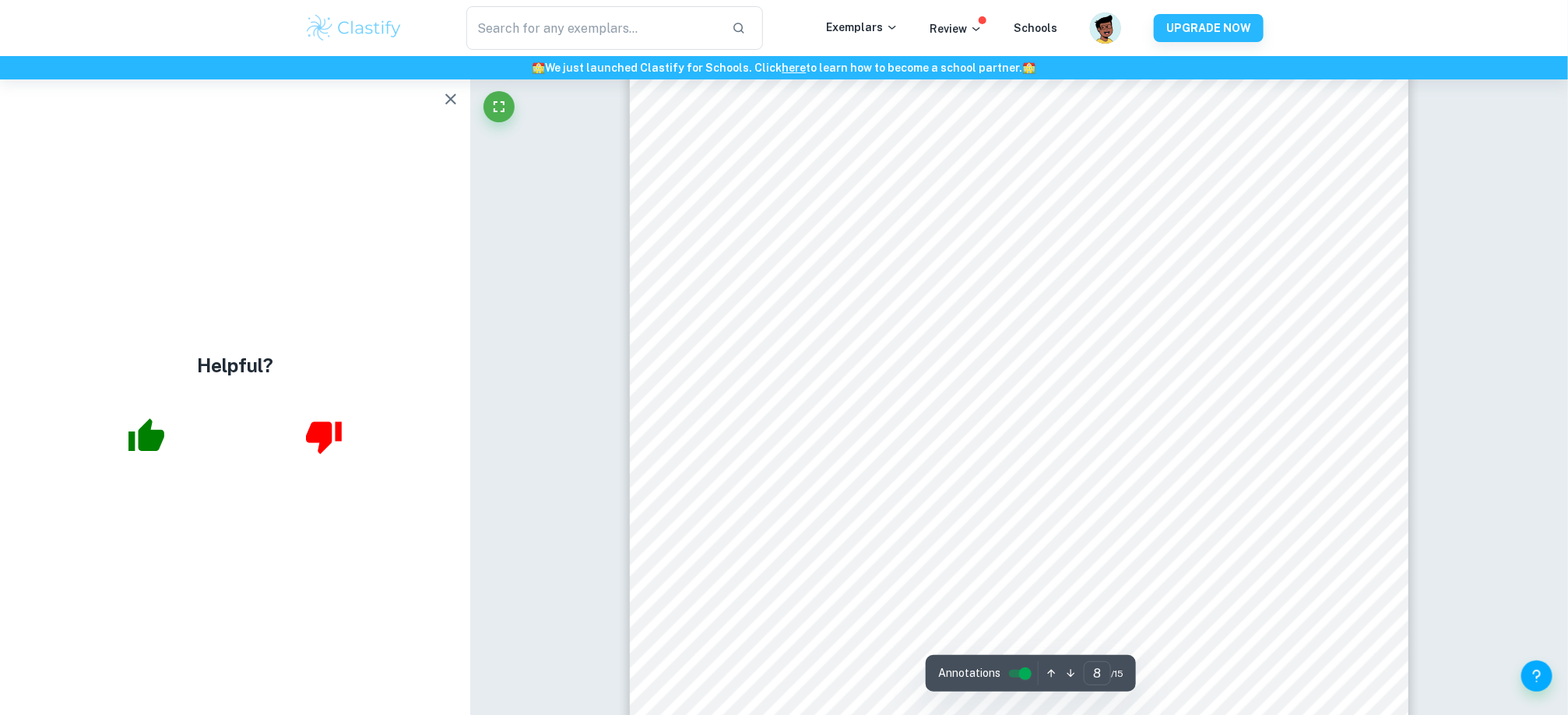 scroll, scrollTop: 8515, scrollLeft: 0, axis: vertical 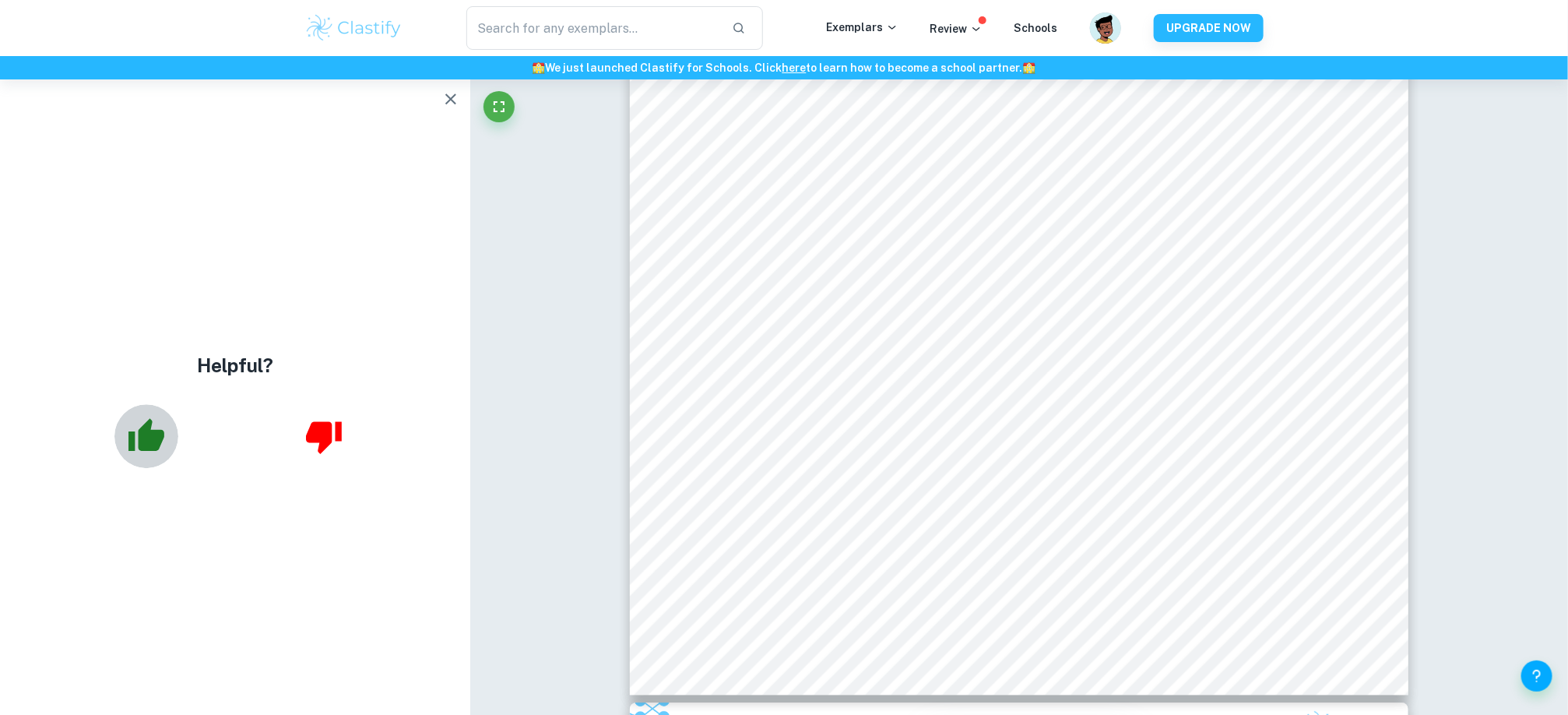 click 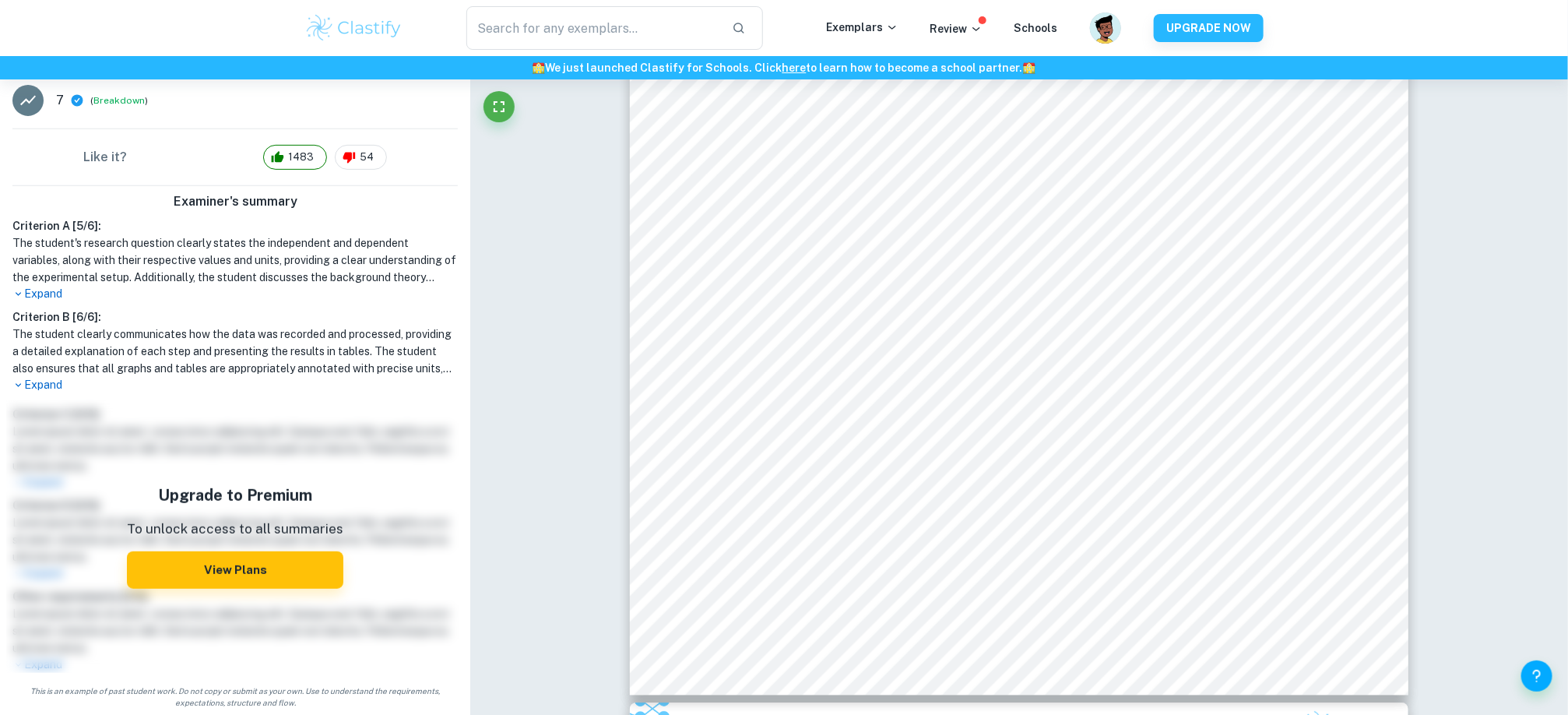 scroll, scrollTop: 0, scrollLeft: 0, axis: both 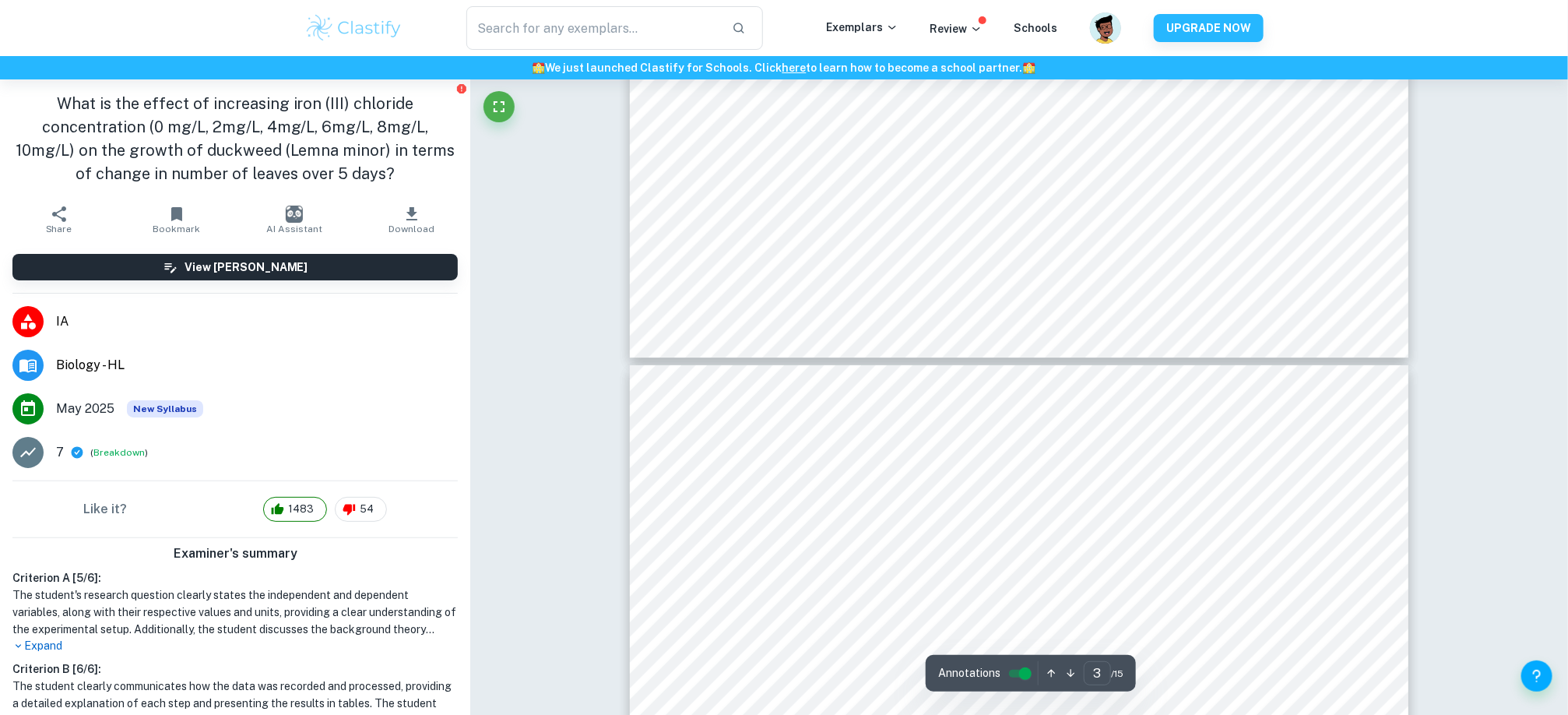 type on "4" 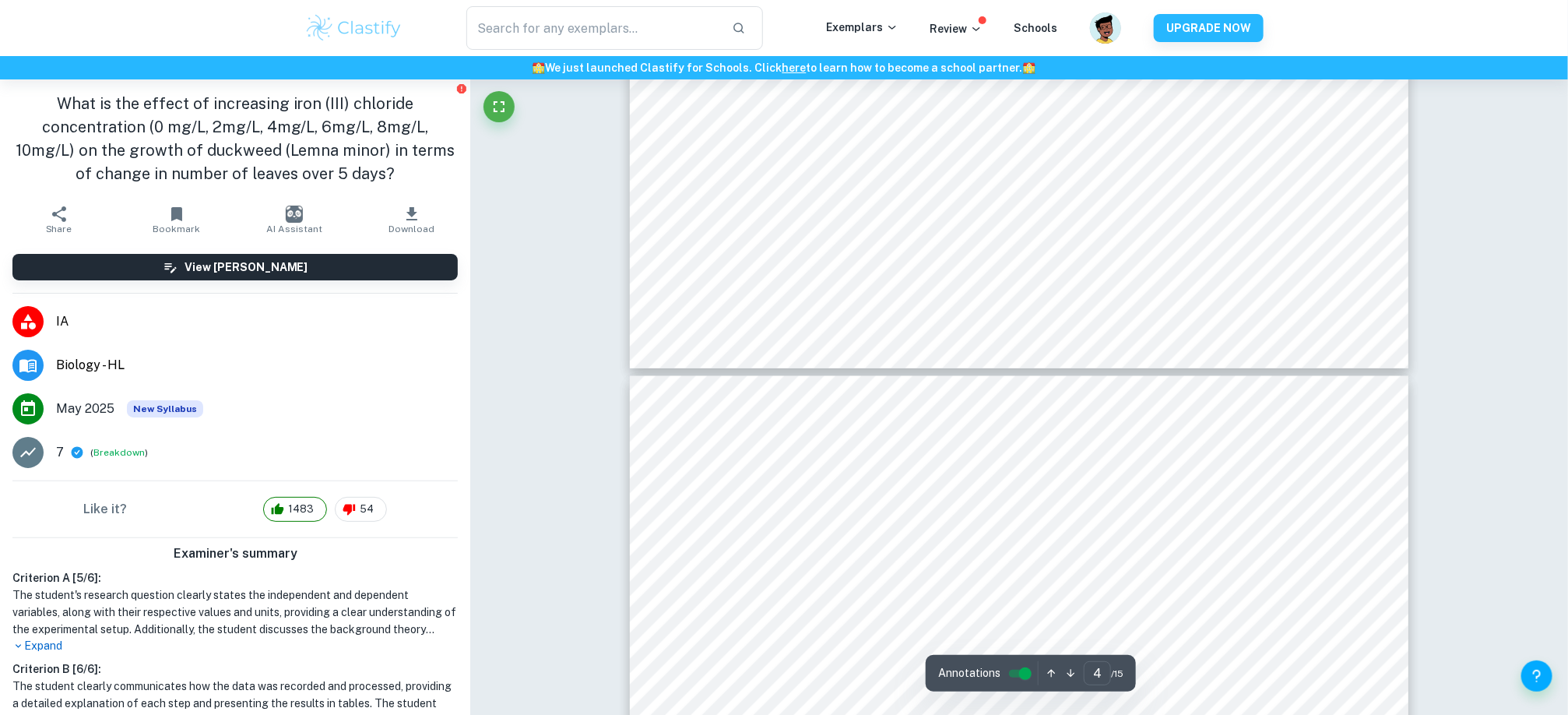 scroll, scrollTop: 4412, scrollLeft: 0, axis: vertical 